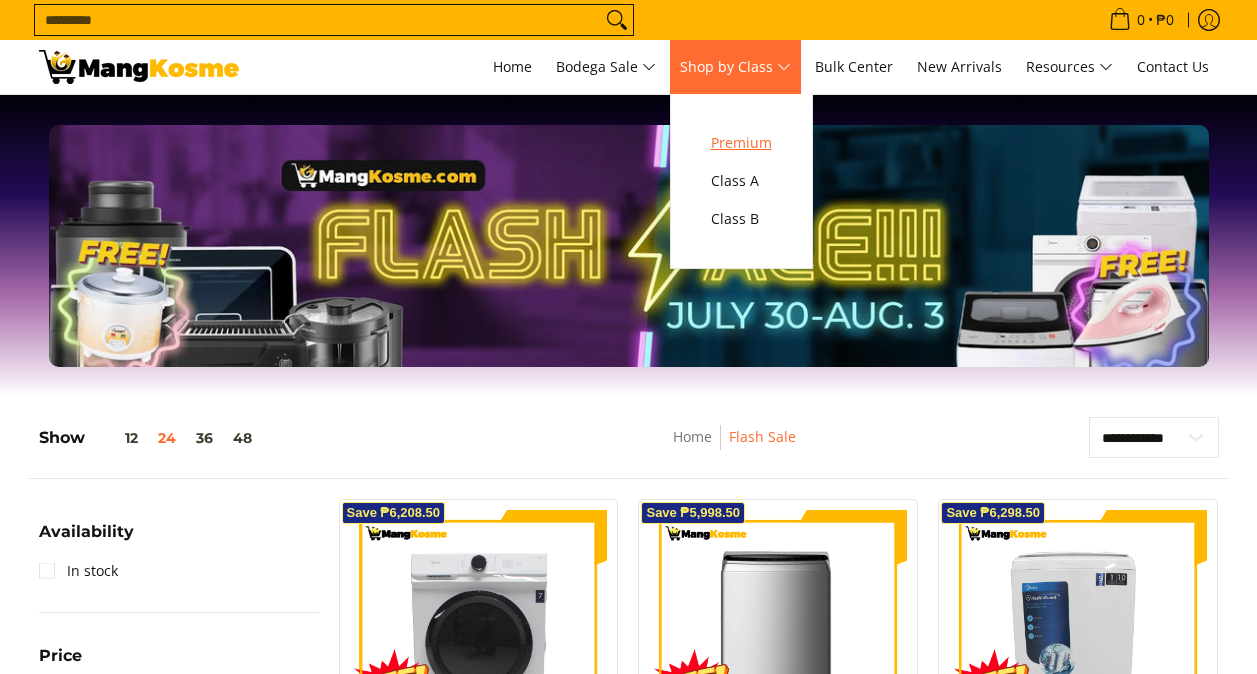 scroll, scrollTop: 0, scrollLeft: 0, axis: both 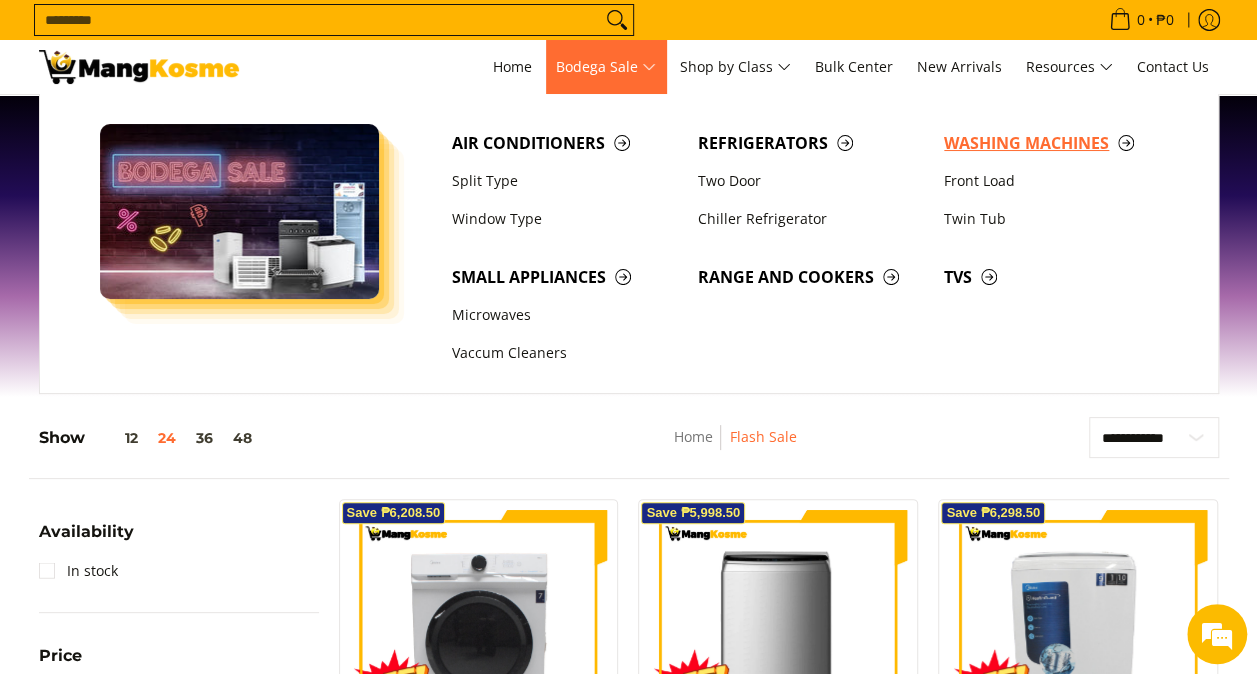 click on "Washing Machines" at bounding box center [1057, 143] 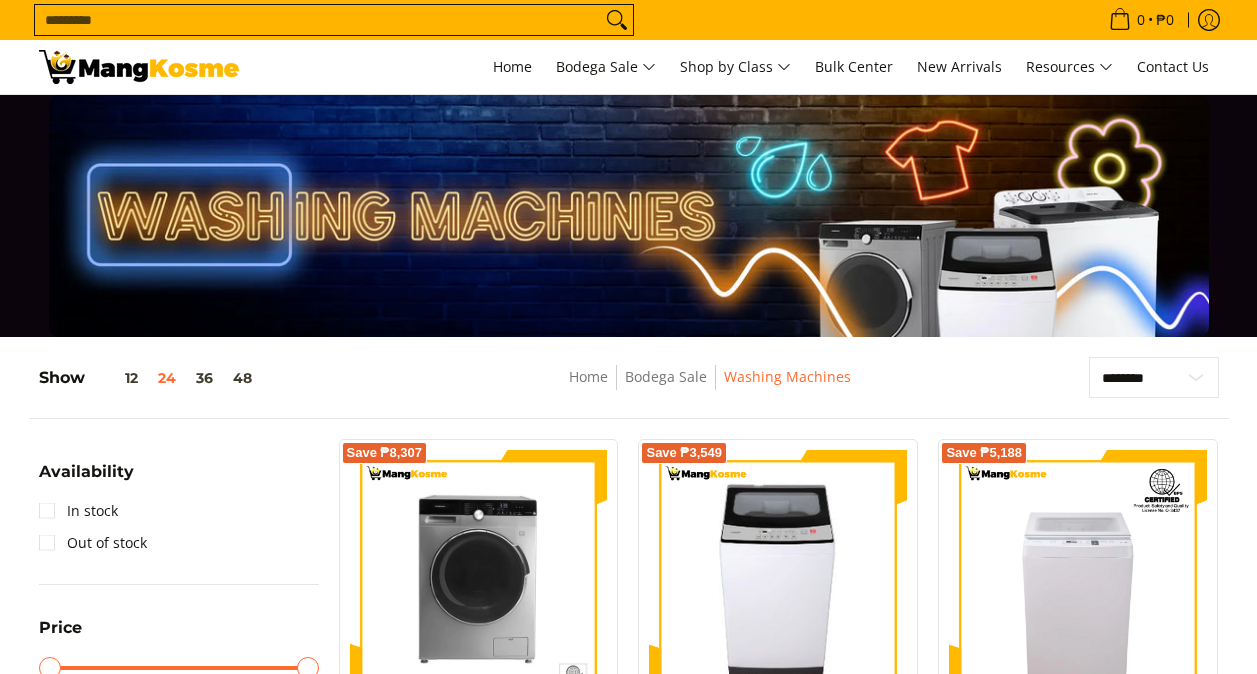 scroll, scrollTop: 0, scrollLeft: 0, axis: both 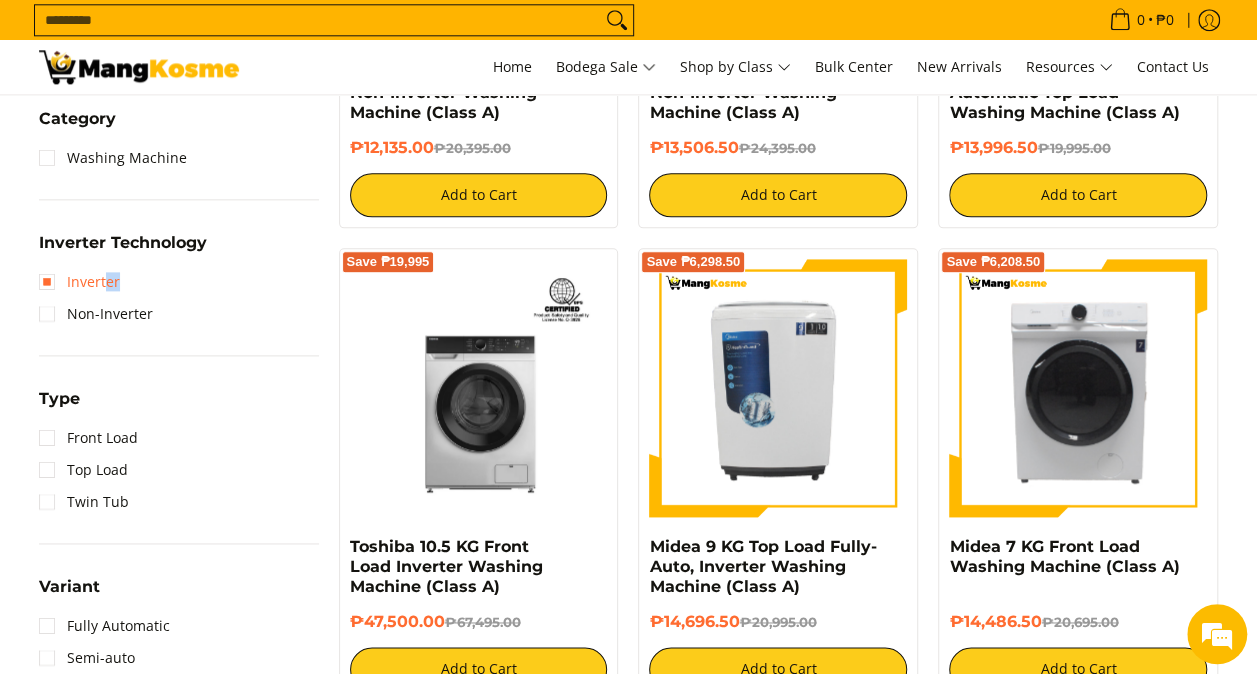 drag, startPoint x: 121, startPoint y: 282, endPoint x: 105, endPoint y: 275, distance: 17.464249 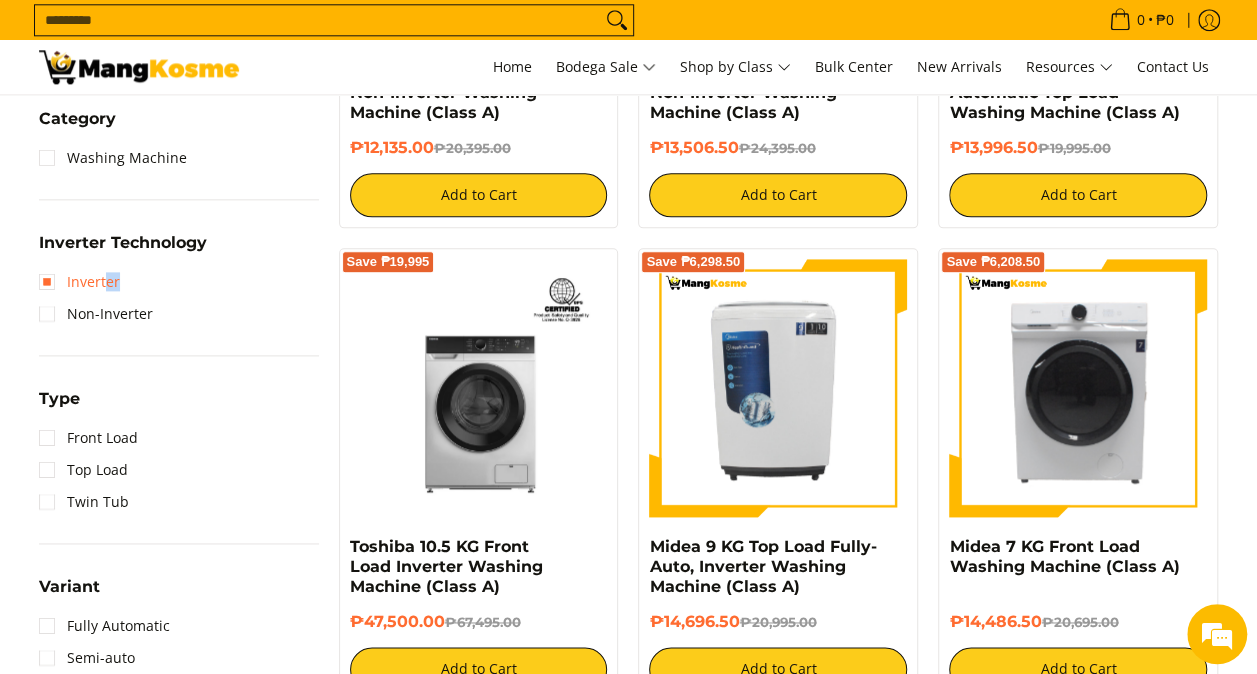 click on "Inverter" at bounding box center [79, 282] 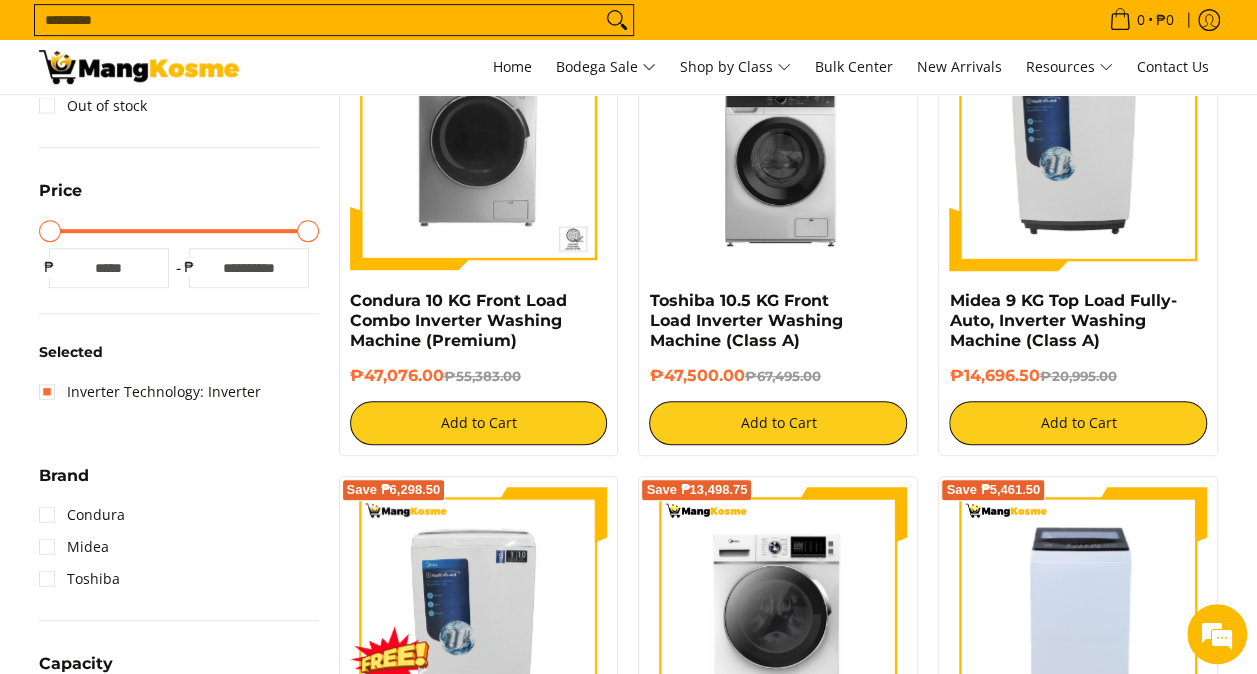 scroll, scrollTop: 261, scrollLeft: 0, axis: vertical 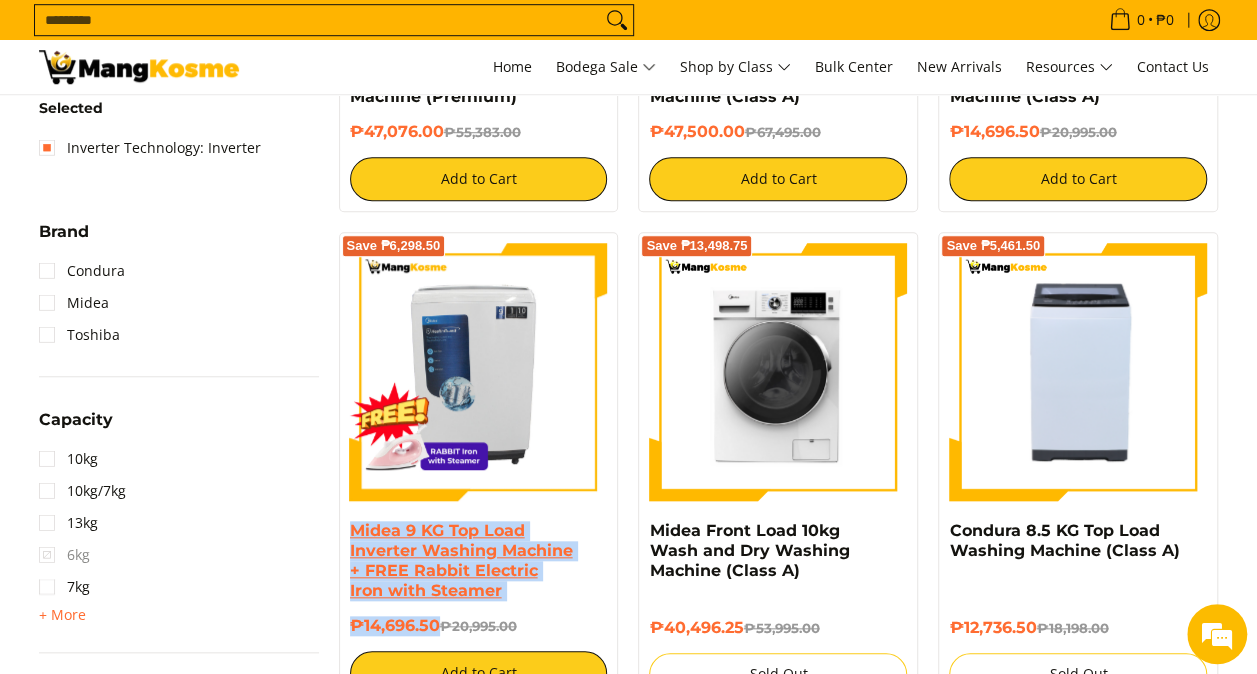 drag, startPoint x: 437, startPoint y: 623, endPoint x: 348, endPoint y: 536, distance: 124.45883 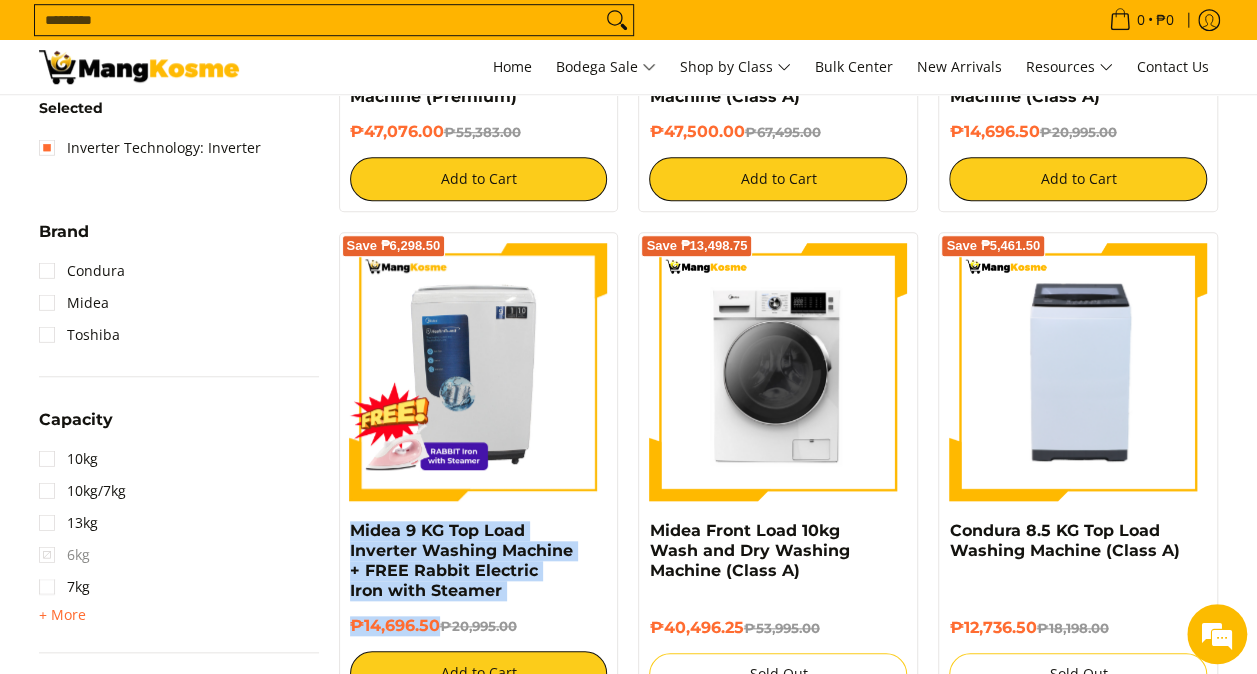 copy on "Midea 9 KG Top Load Inverter Washing Machine + FREE Rabbit Electric Iron with Steamer
₱14,696.50" 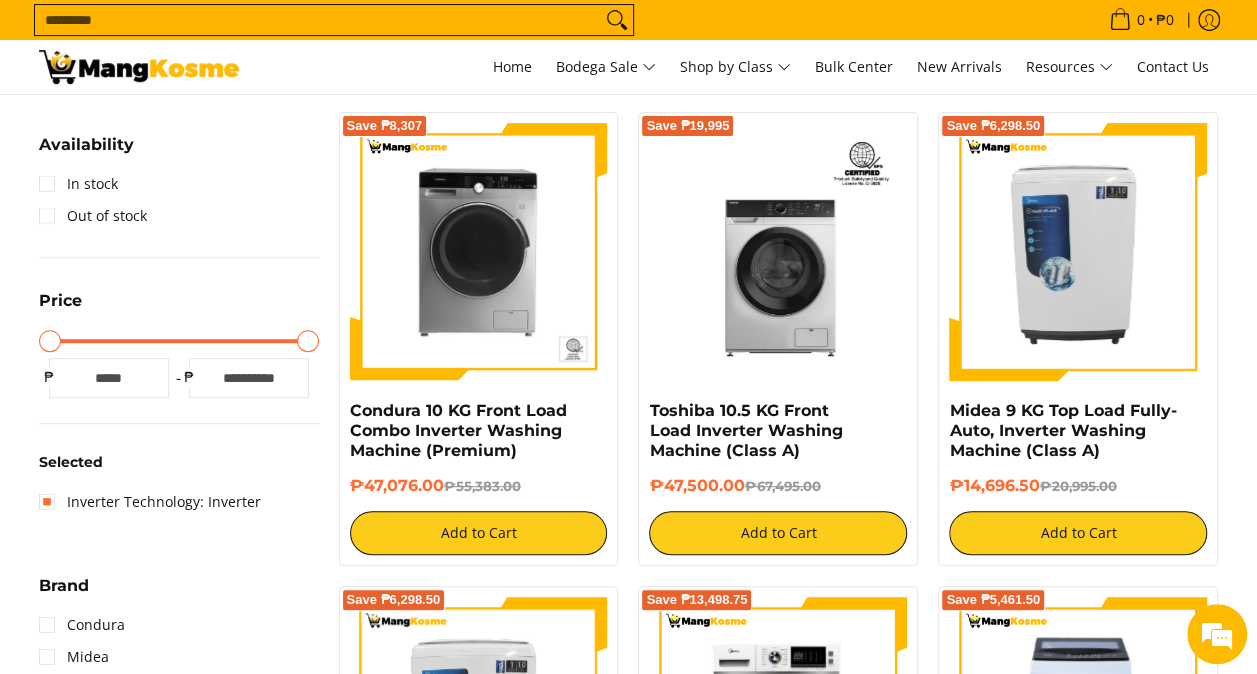 scroll, scrollTop: 277, scrollLeft: 0, axis: vertical 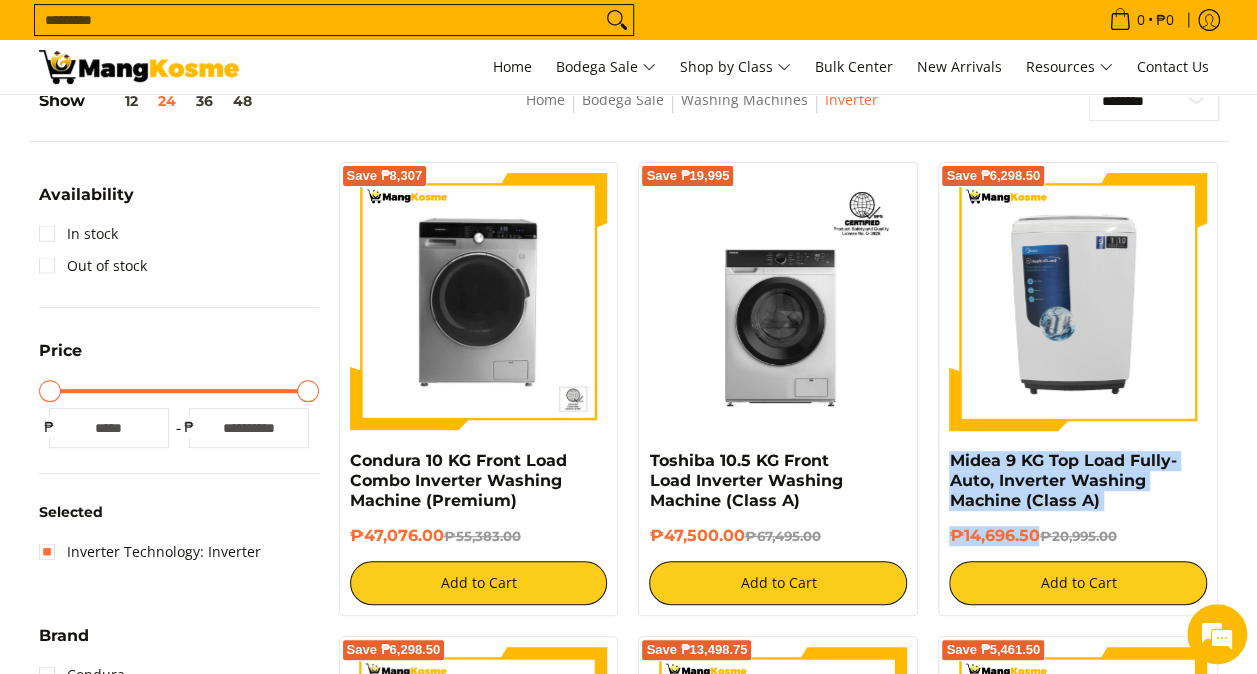 drag, startPoint x: 1040, startPoint y: 533, endPoint x: 966, endPoint y: 448, distance: 112.698715 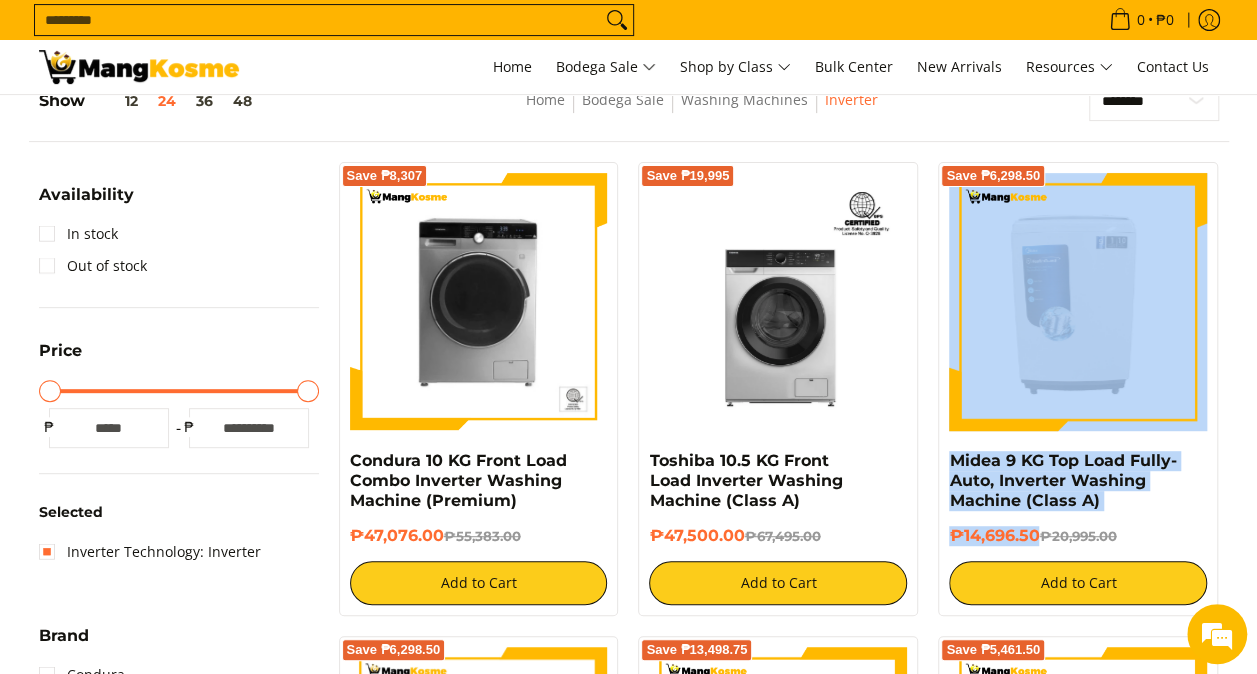 copy on "Midea 9 KG Top Load Fully-Auto, Inverter Washing Machine (Class A)
₱14,696.50" 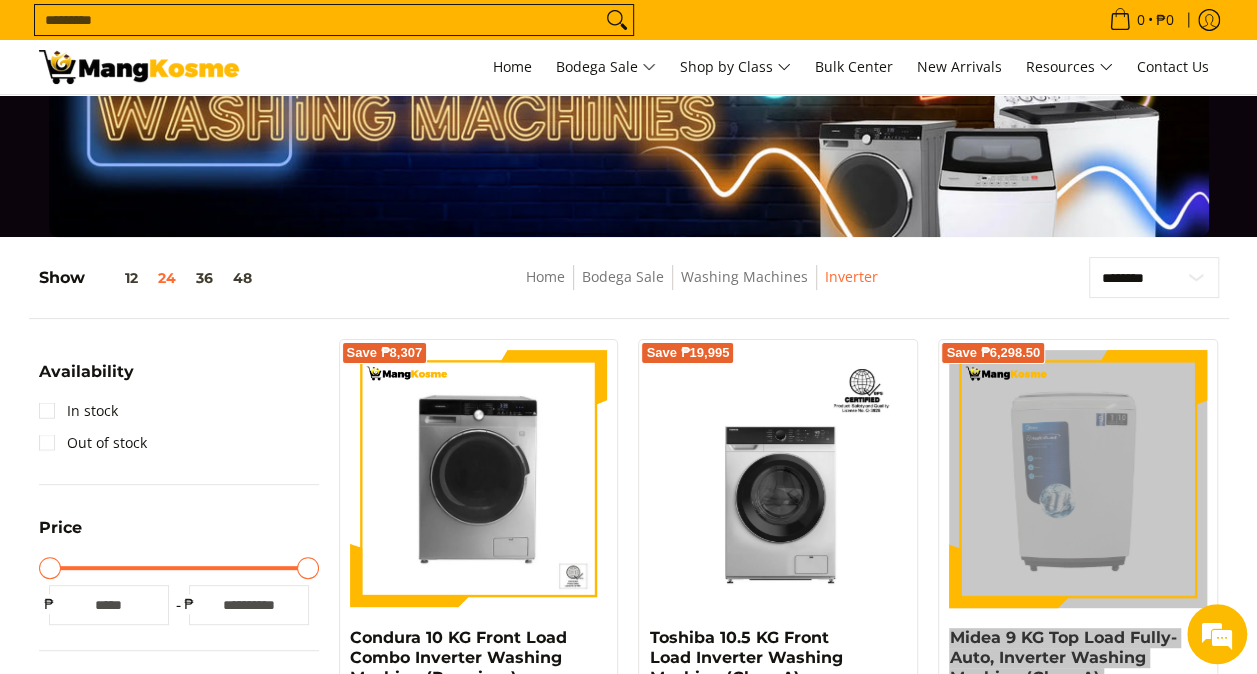 scroll, scrollTop: 200, scrollLeft: 0, axis: vertical 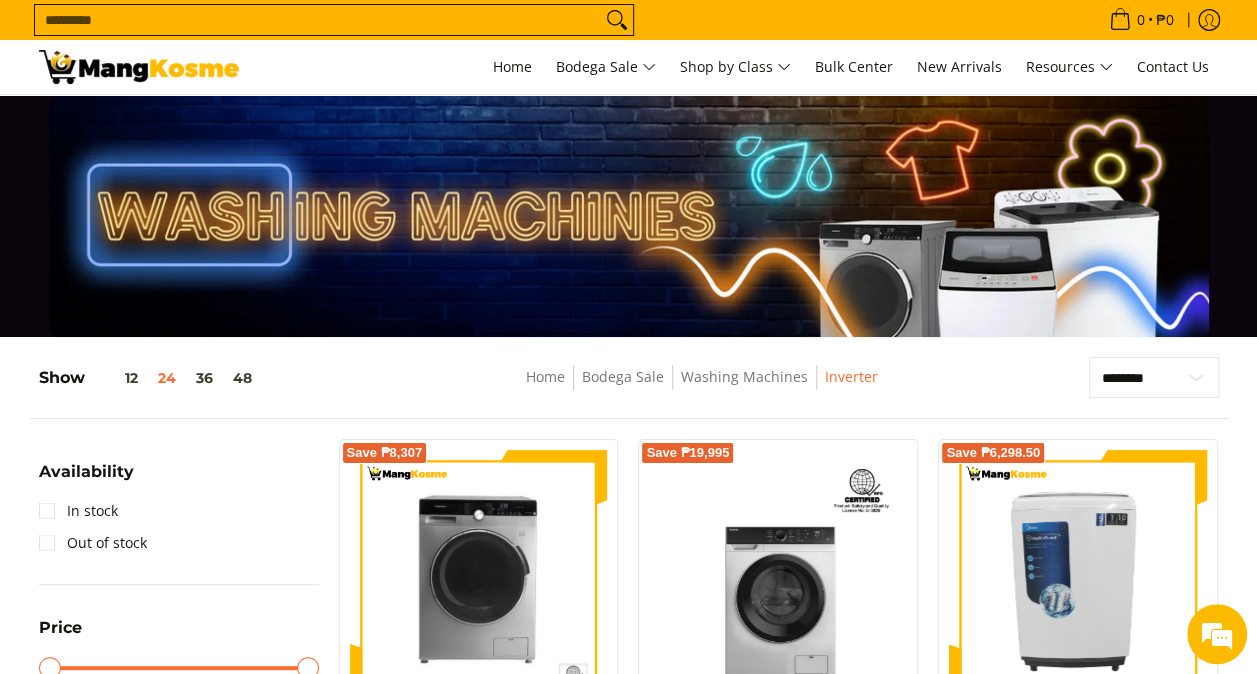 click on "Save
₱6,298.50
Midea 9 KG Top Load Fully-Auto, Inverter Washing Machine (Class A)
₱14,696.50  ₱20,995.00
Add to Cart" at bounding box center [1078, 666] 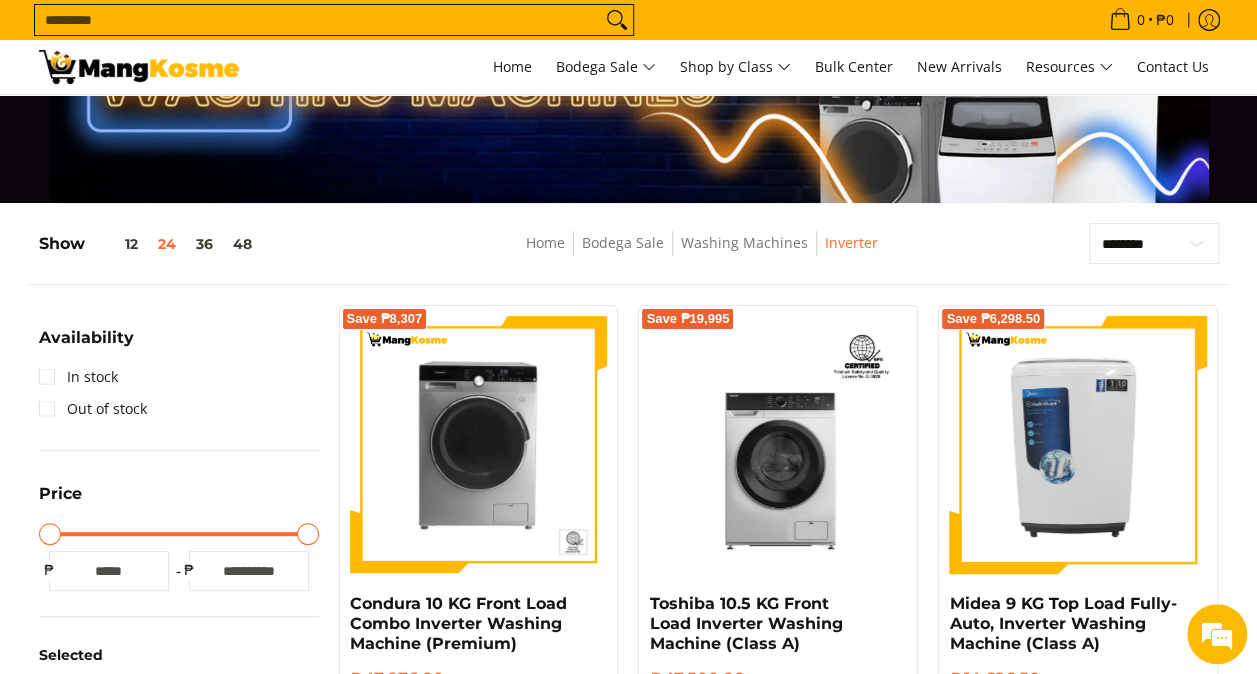 scroll, scrollTop: 200, scrollLeft: 0, axis: vertical 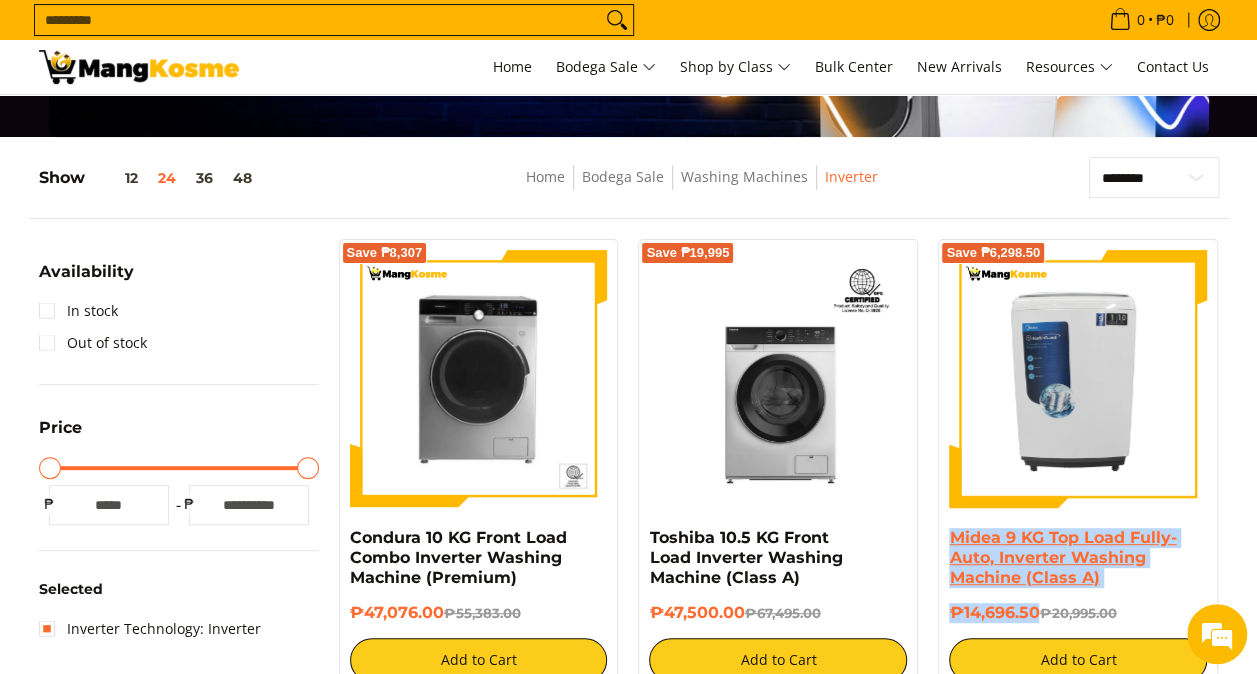 drag, startPoint x: 1040, startPoint y: 606, endPoint x: 953, endPoint y: 539, distance: 109.80892 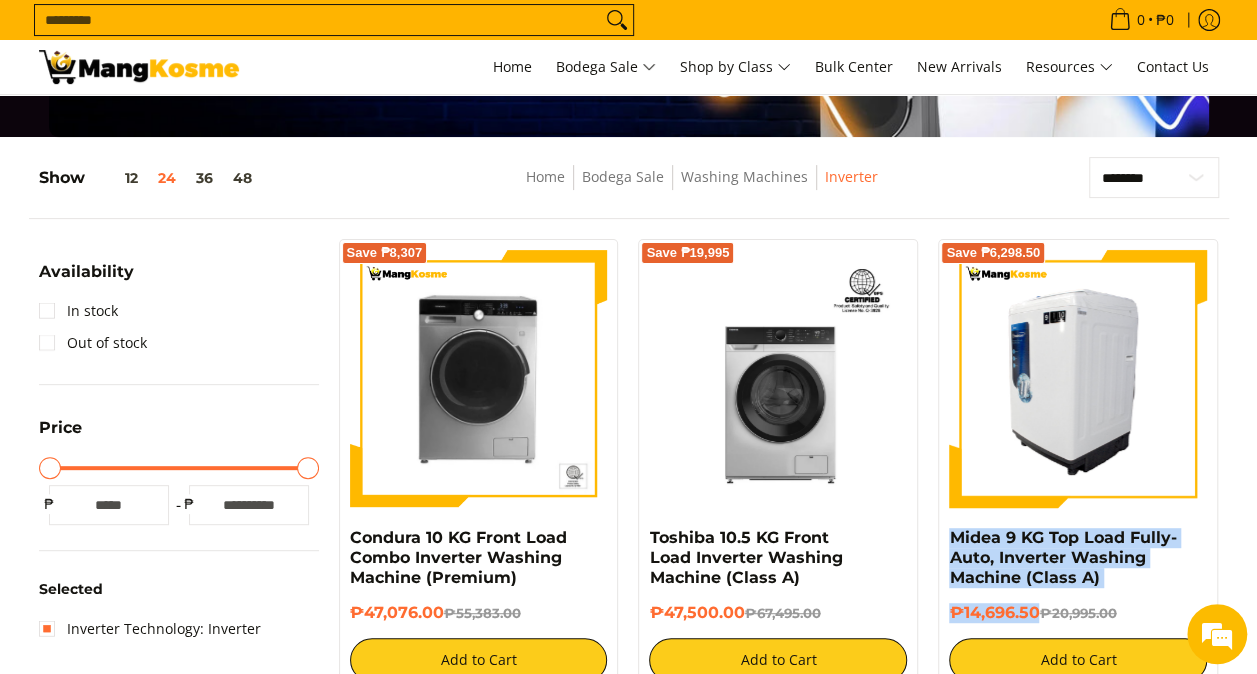 copy on "Midea 9 KG Top Load Fully-Auto, Inverter Washing Machine (Class A)
₱14,696.50" 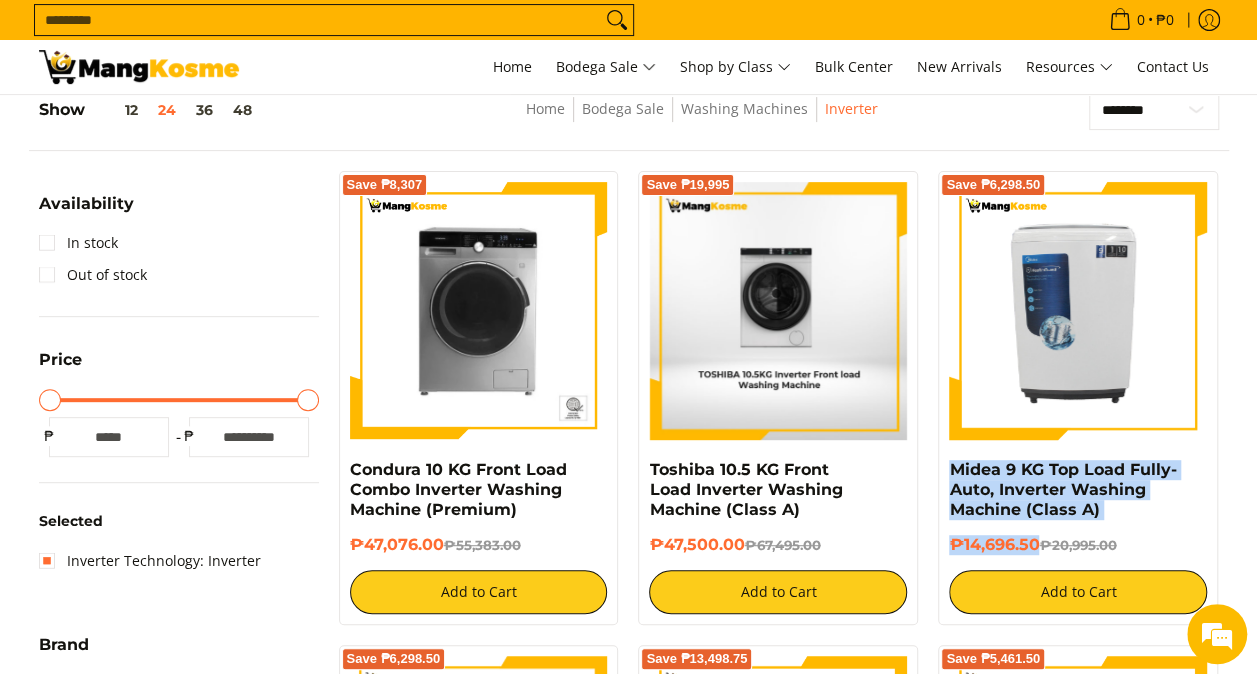 scroll, scrollTop: 300, scrollLeft: 0, axis: vertical 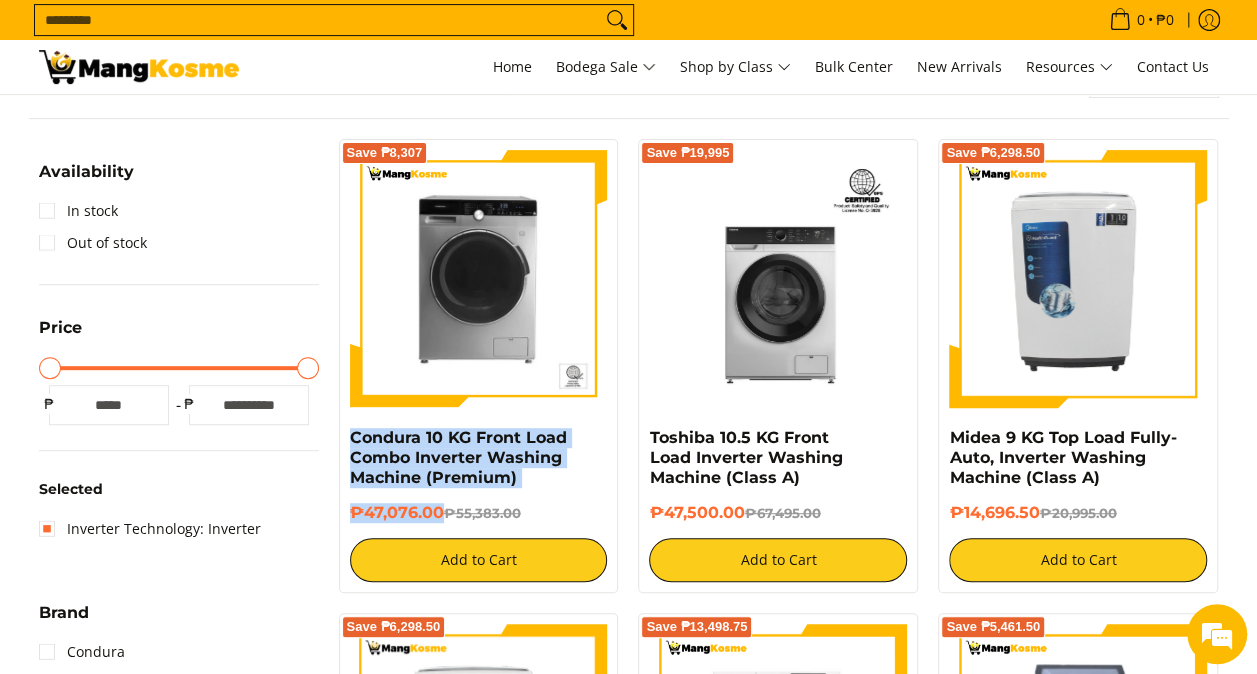 drag, startPoint x: 442, startPoint y: 512, endPoint x: 338, endPoint y: 438, distance: 127.64012 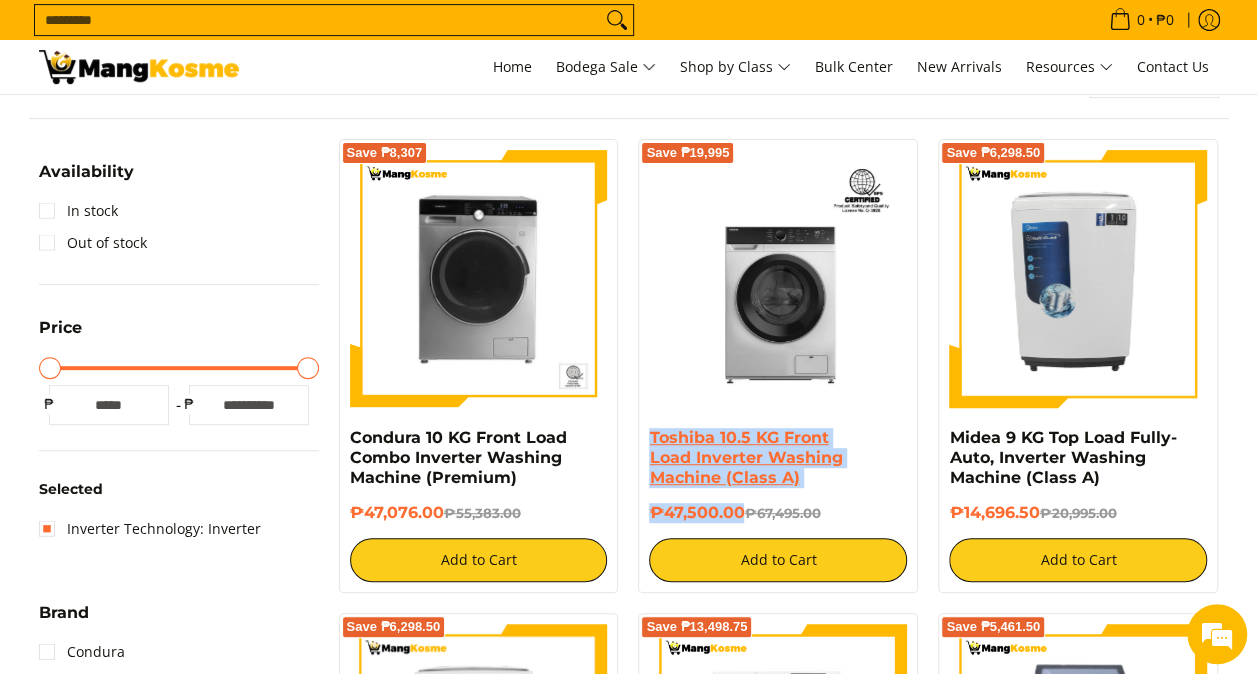 drag, startPoint x: 745, startPoint y: 510, endPoint x: 652, endPoint y: 434, distance: 120.10412 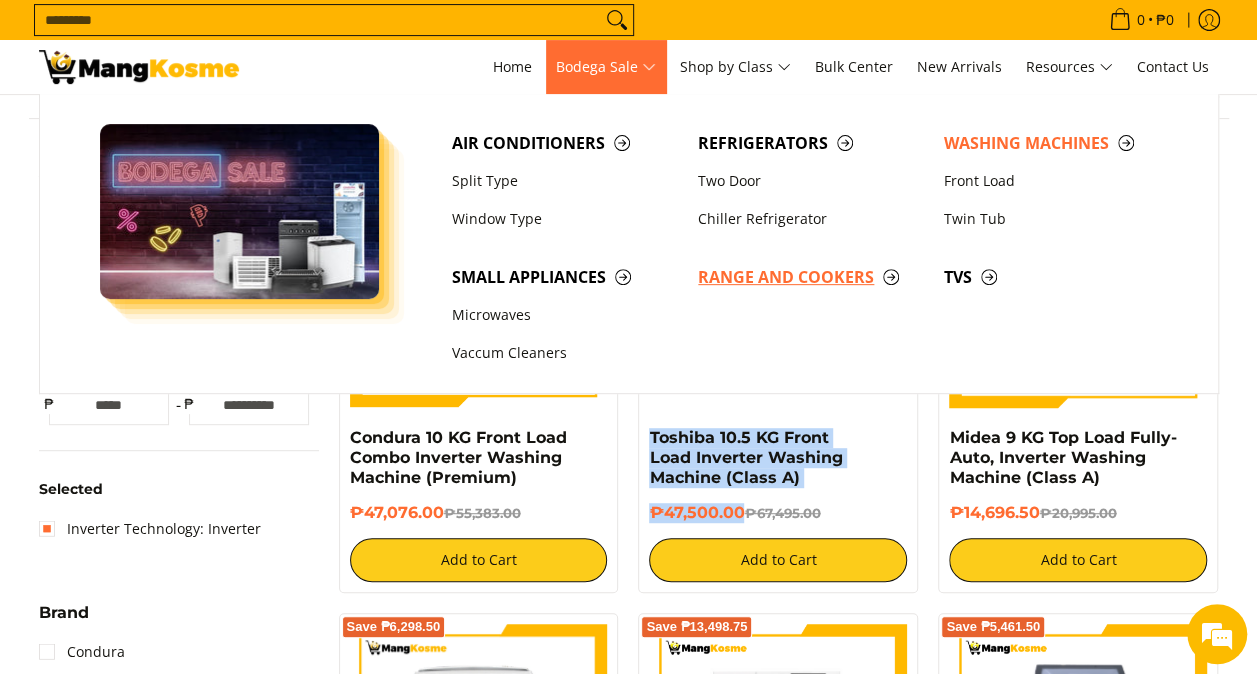 click on "Range and Cookers" at bounding box center [811, 277] 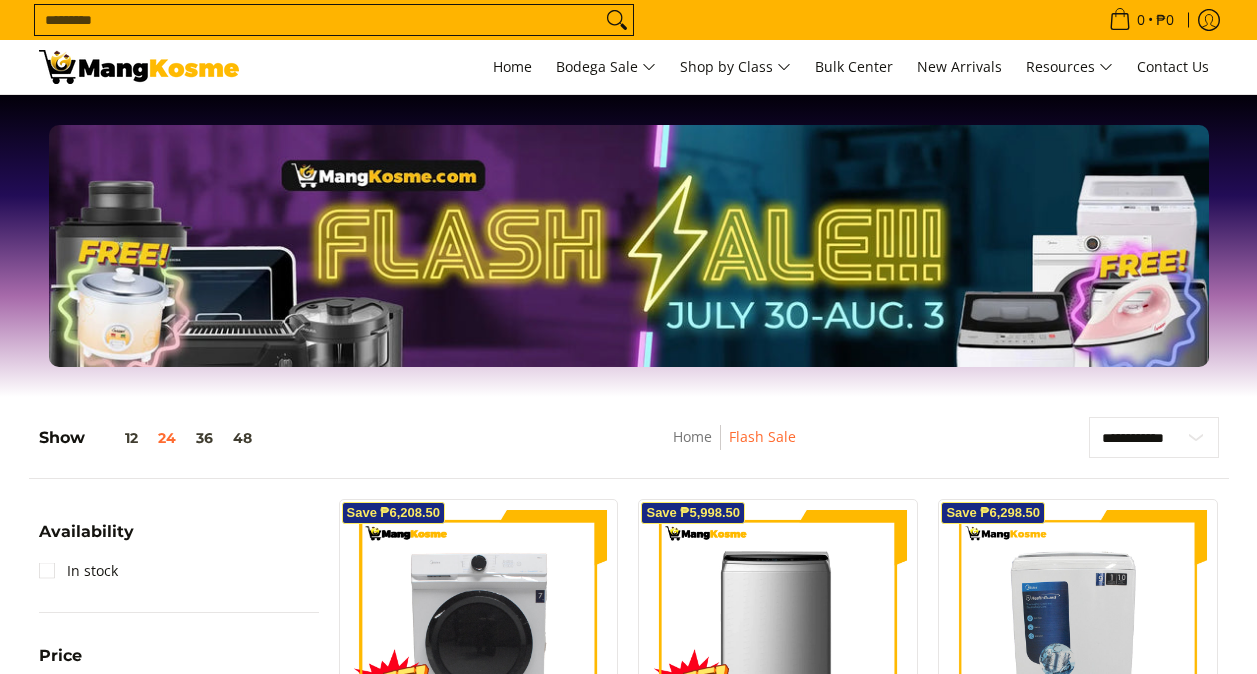 scroll, scrollTop: 200, scrollLeft: 0, axis: vertical 